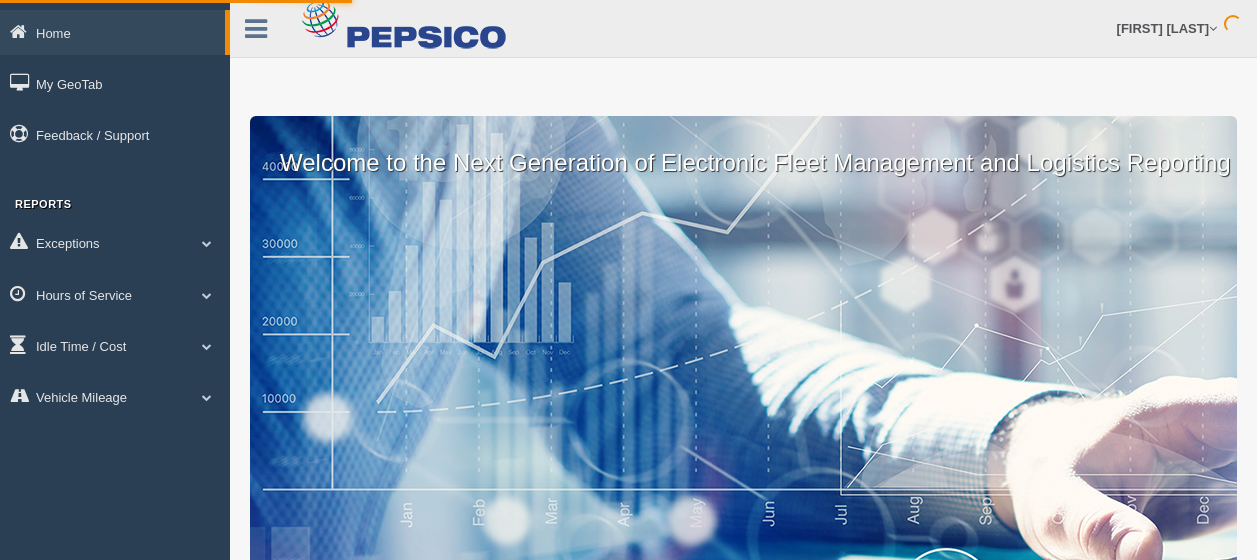 scroll, scrollTop: 0, scrollLeft: 0, axis: both 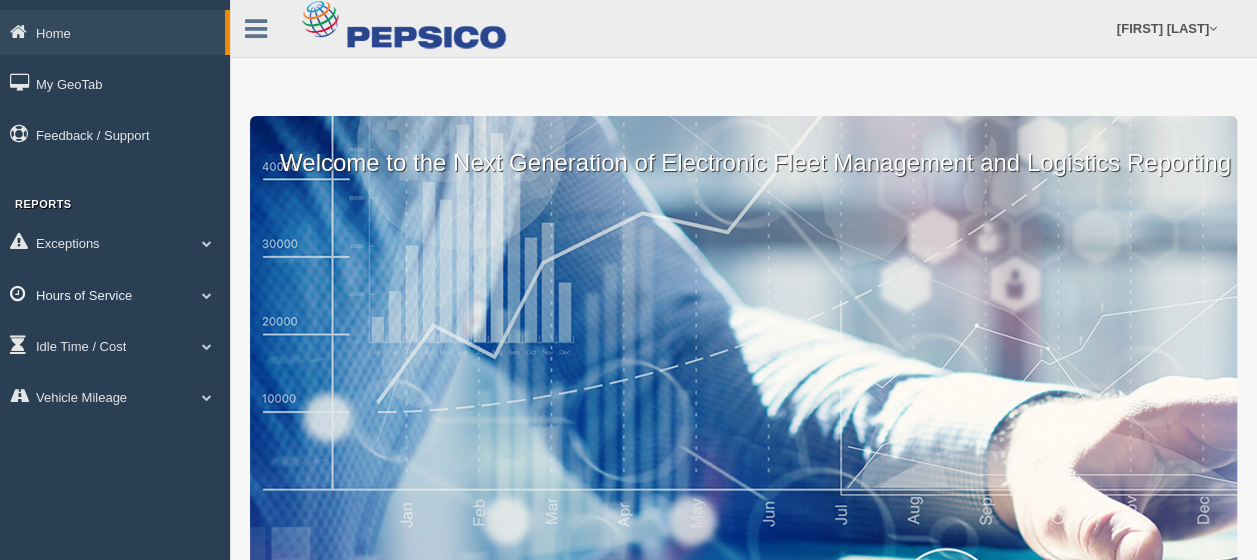 click at bounding box center (207, 295) 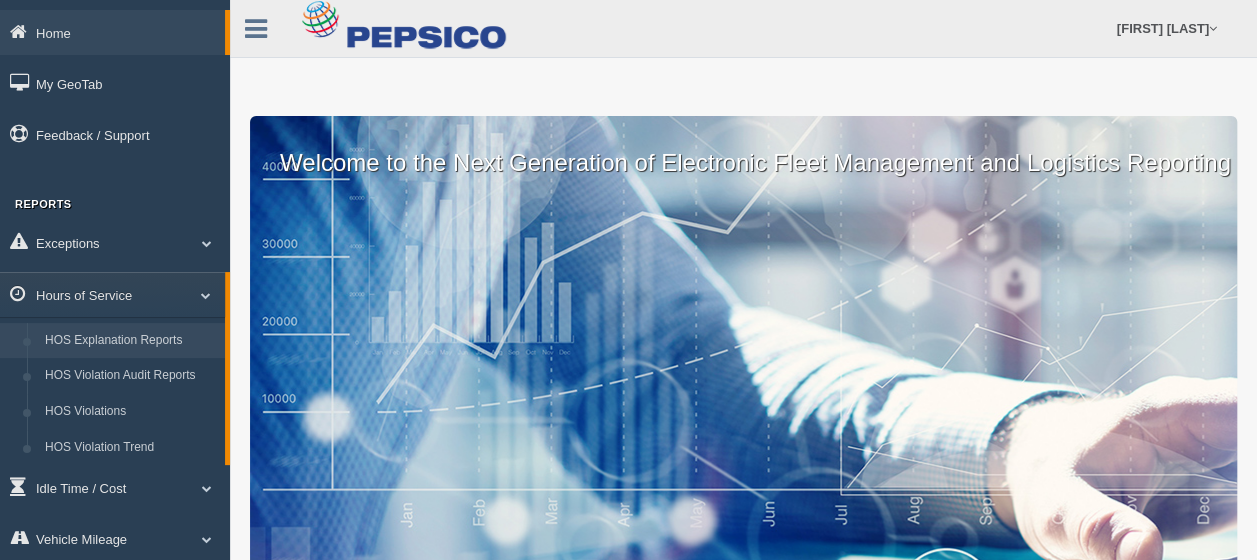 click on "HOS Explanation Reports" at bounding box center (130, 341) 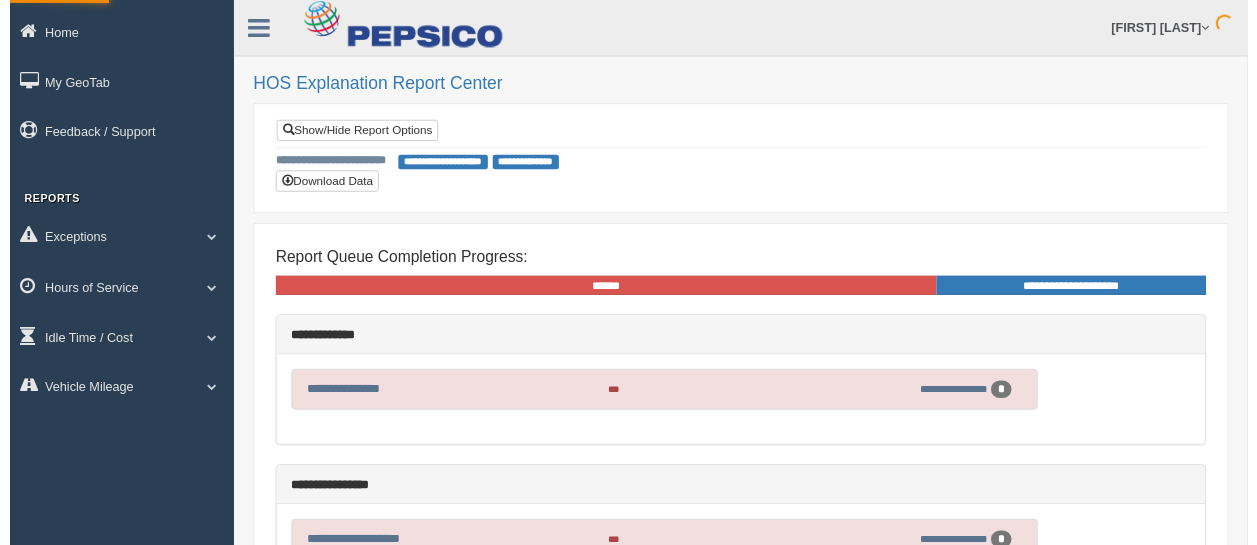 scroll, scrollTop: 0, scrollLeft: 0, axis: both 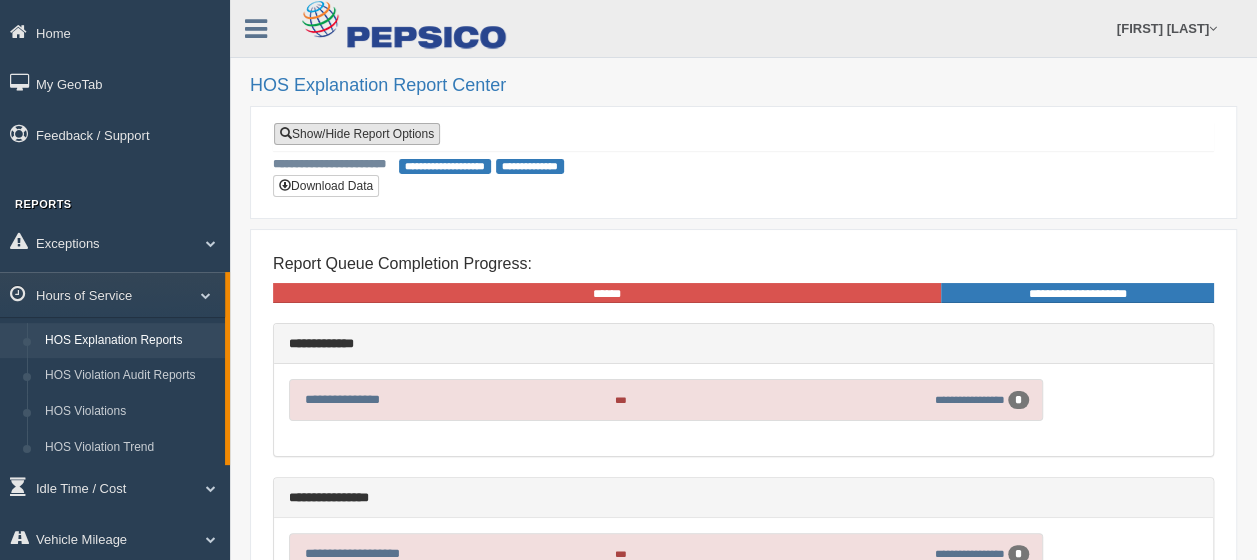 click on "Show/Hide Report Options" at bounding box center [357, 134] 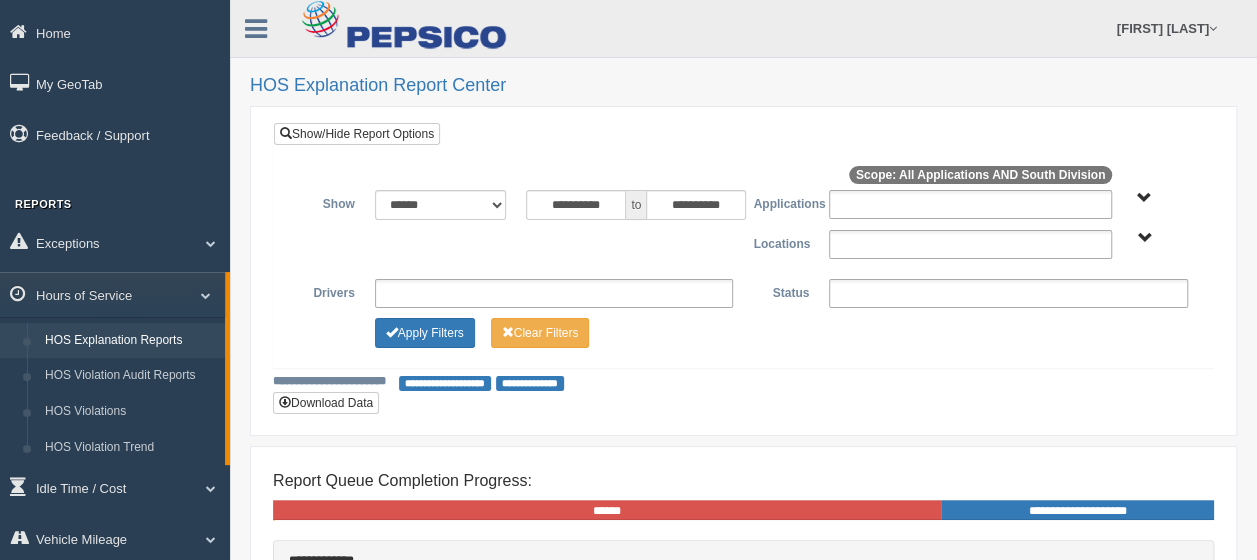 click on "South Division" at bounding box center (1144, 238) 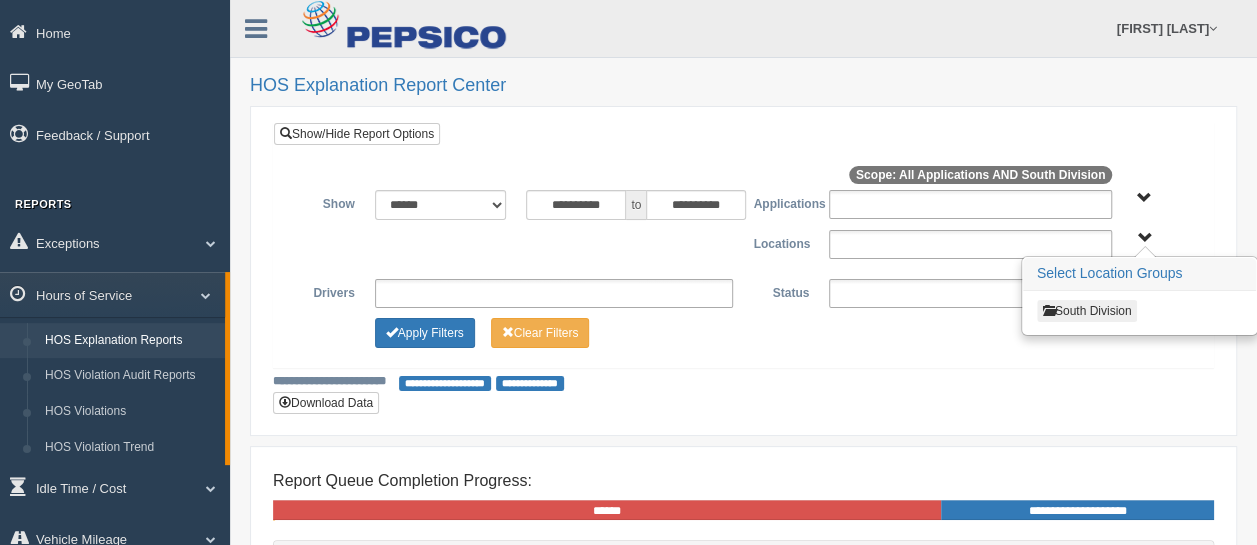 click on "South Division" at bounding box center (1087, 311) 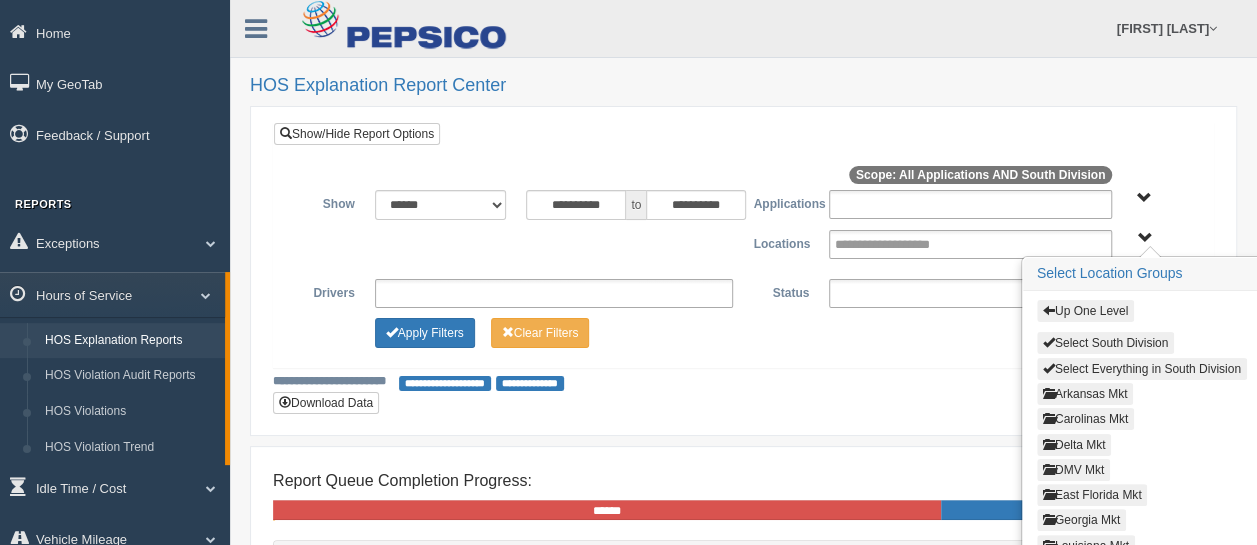 click on "DMV Mkt" at bounding box center [1073, 470] 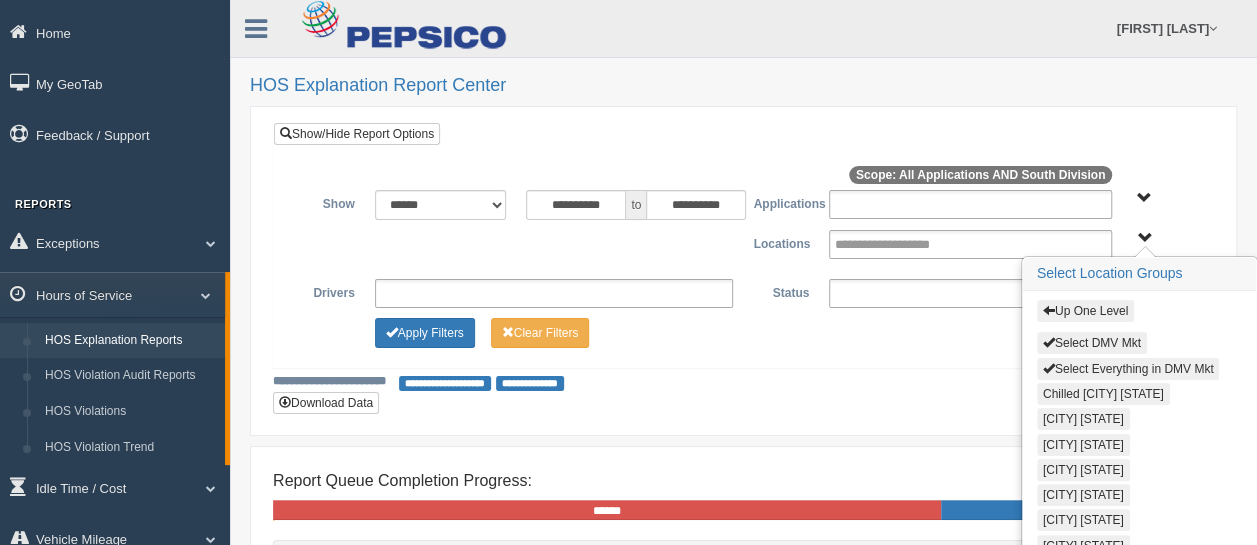 click on "Select Everything in DMV Mkt" at bounding box center [1128, 369] 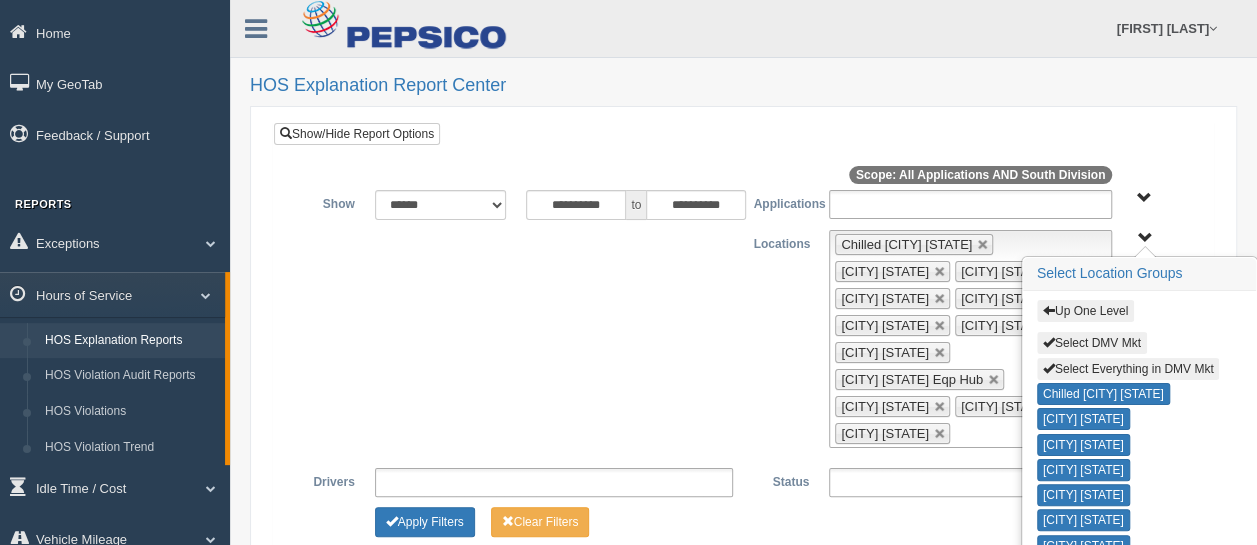 click on "**********" at bounding box center (743, 339) 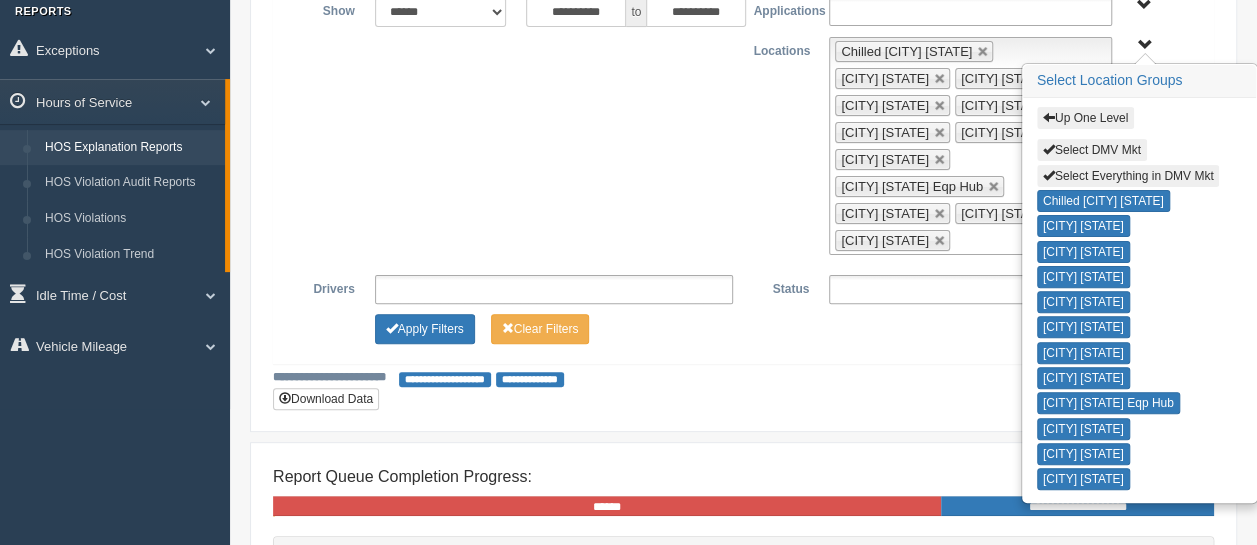 scroll, scrollTop: 200, scrollLeft: 0, axis: vertical 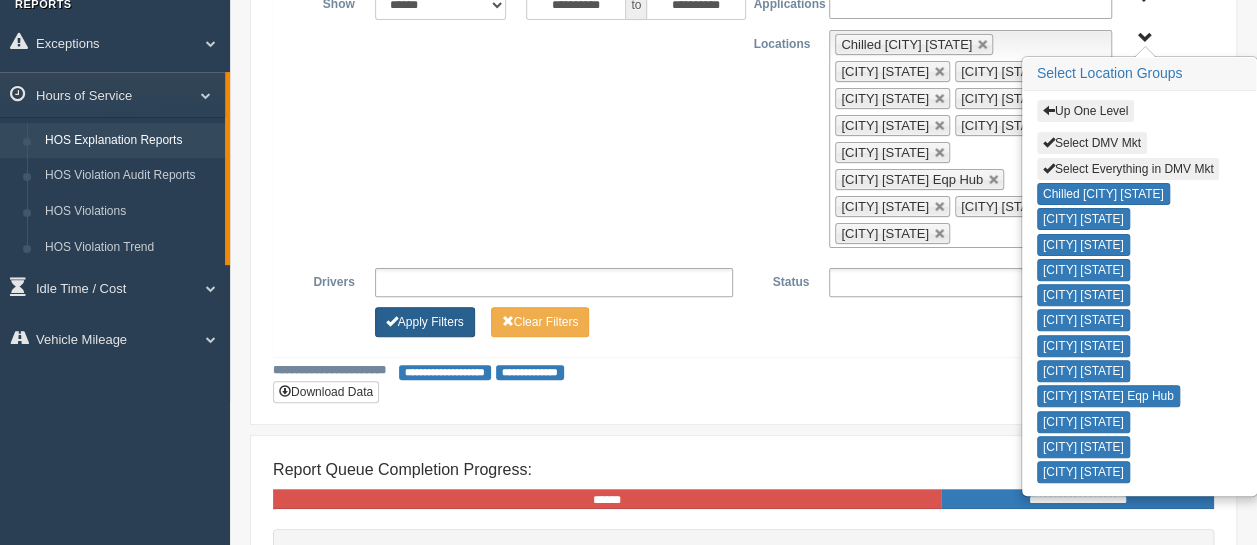 click on "Apply Filters" at bounding box center [425, 322] 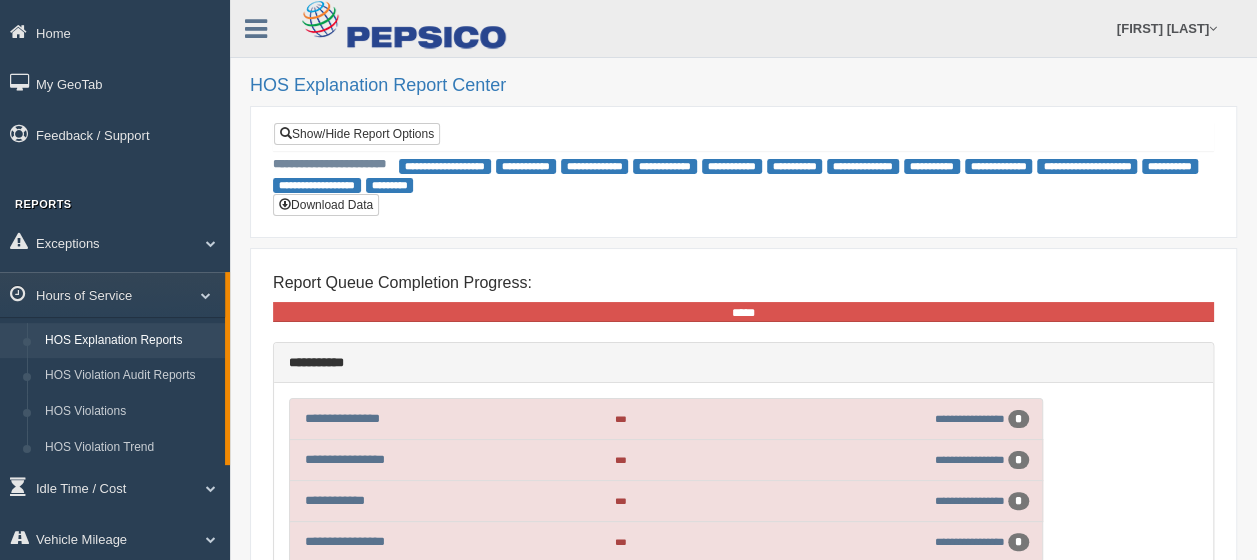 scroll, scrollTop: 0, scrollLeft: 0, axis: both 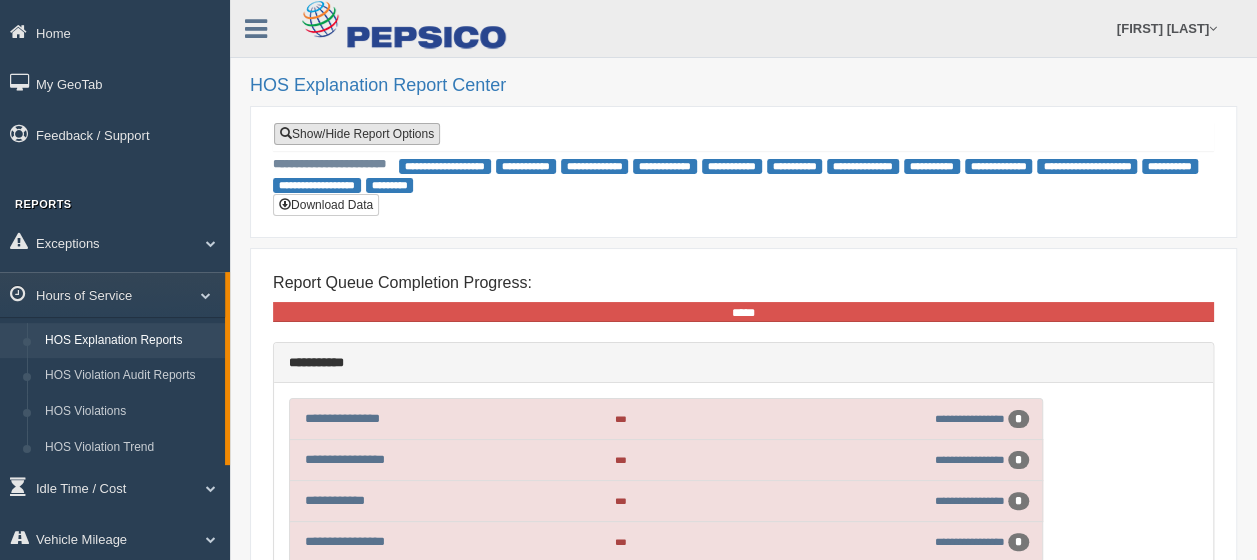 click on "Show/Hide Report Options" at bounding box center (357, 134) 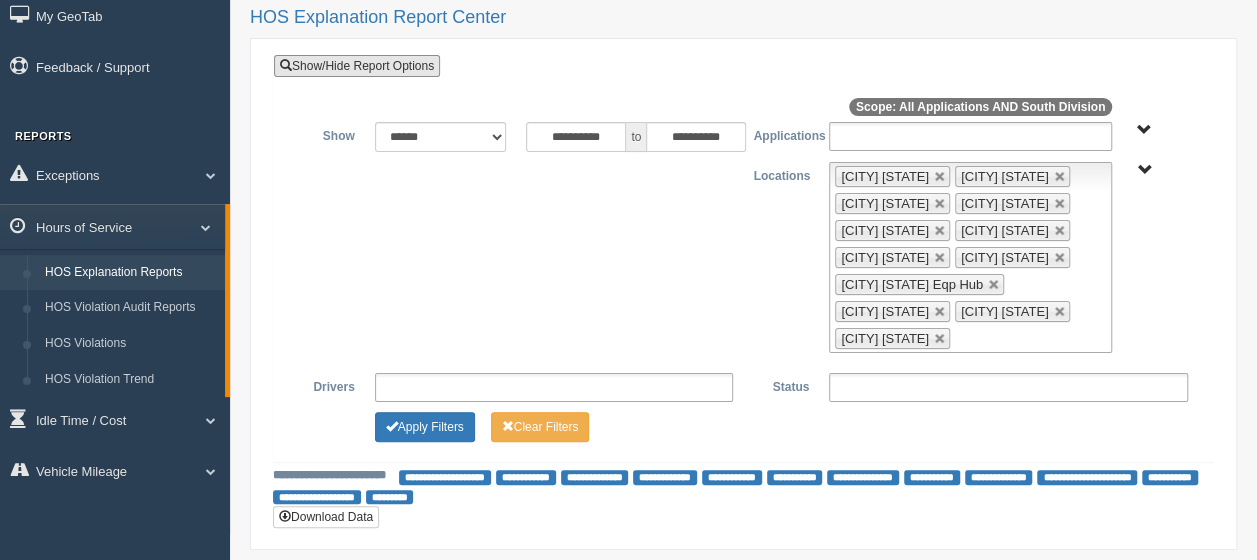 scroll, scrollTop: 100, scrollLeft: 0, axis: vertical 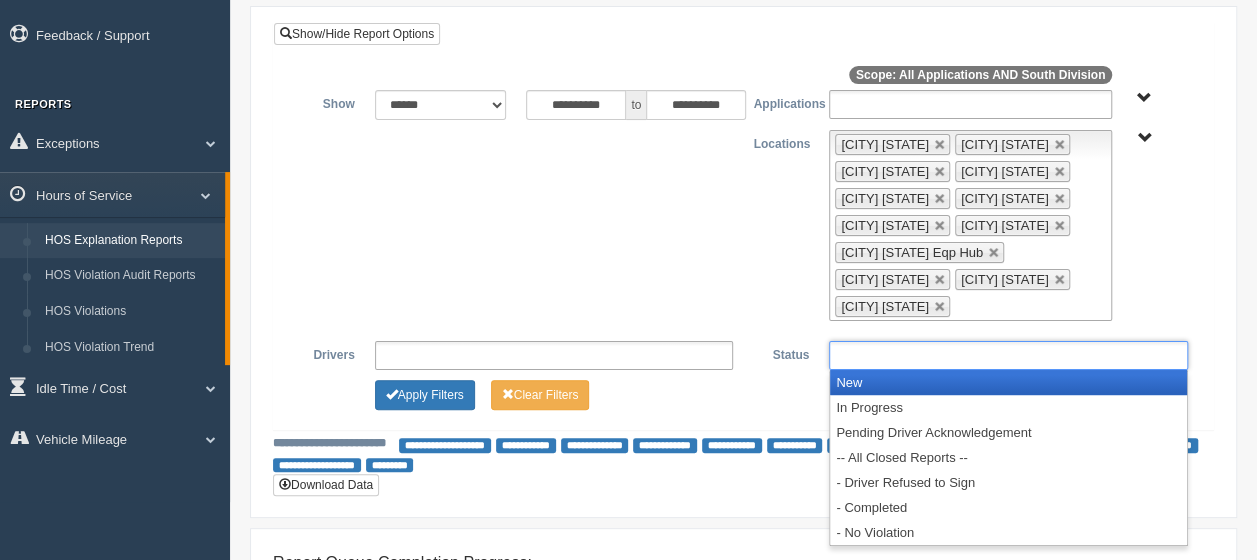 click at bounding box center [1008, 355] 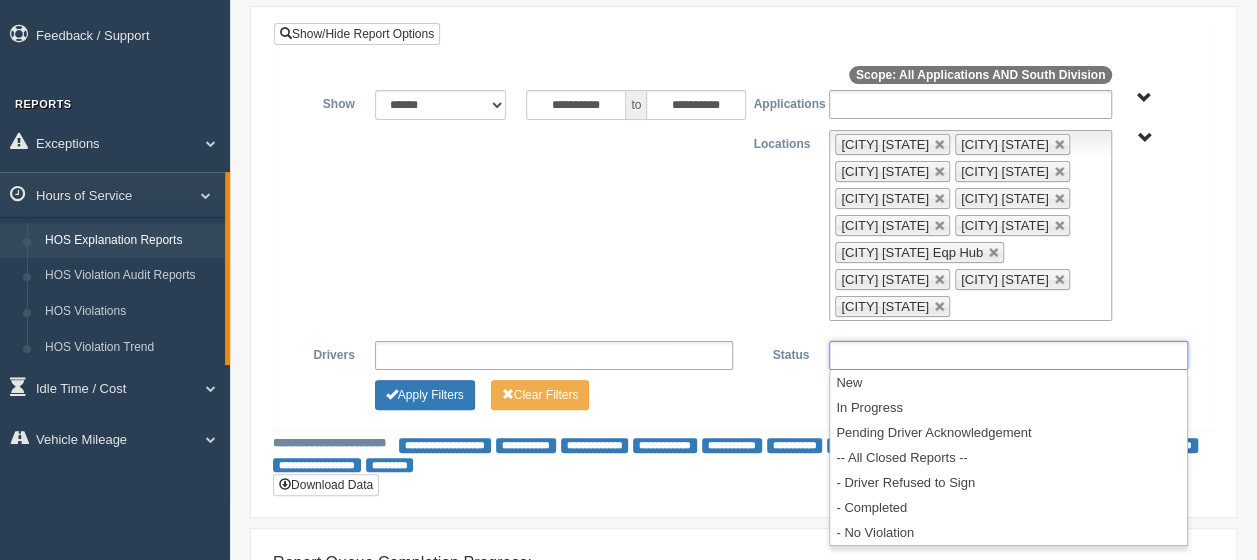 click on "**********" at bounding box center [743, 225] 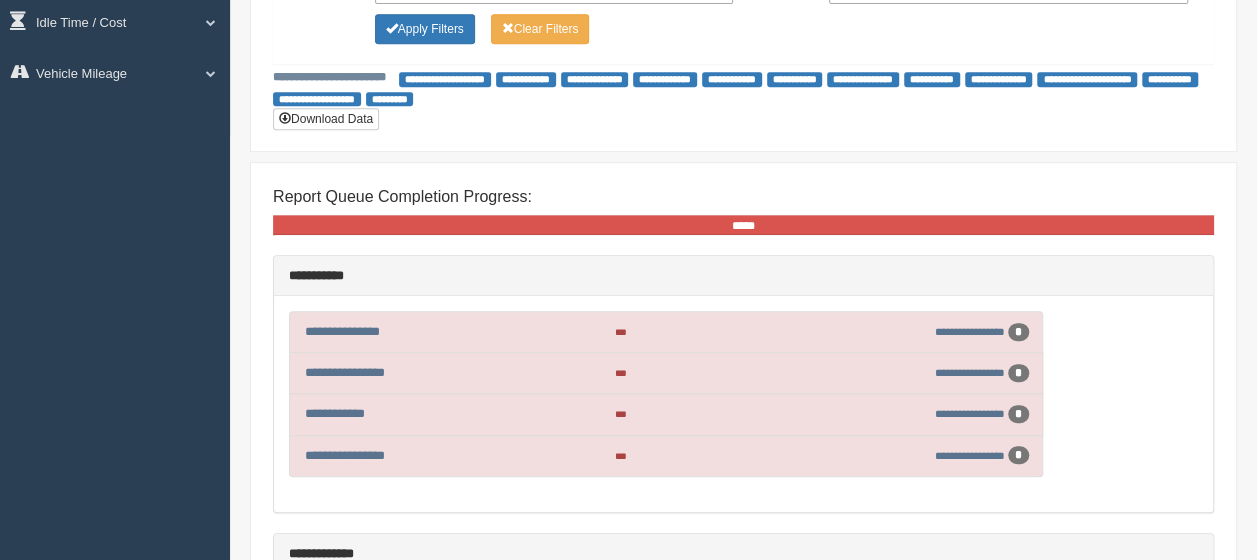 scroll, scrollTop: 432, scrollLeft: 0, axis: vertical 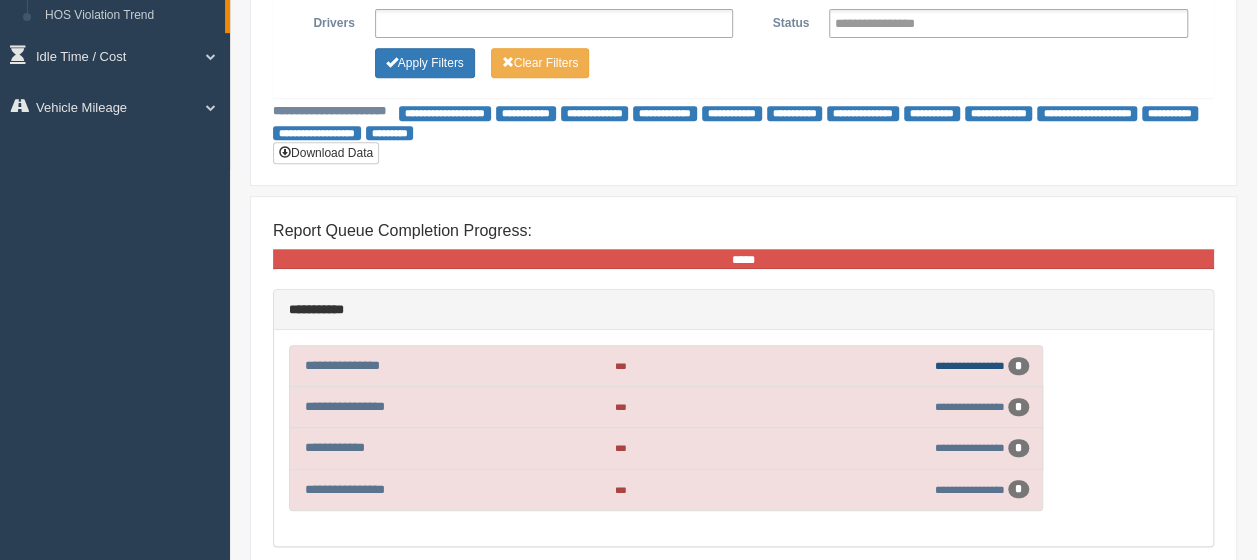 click on "**********" at bounding box center [970, 365] 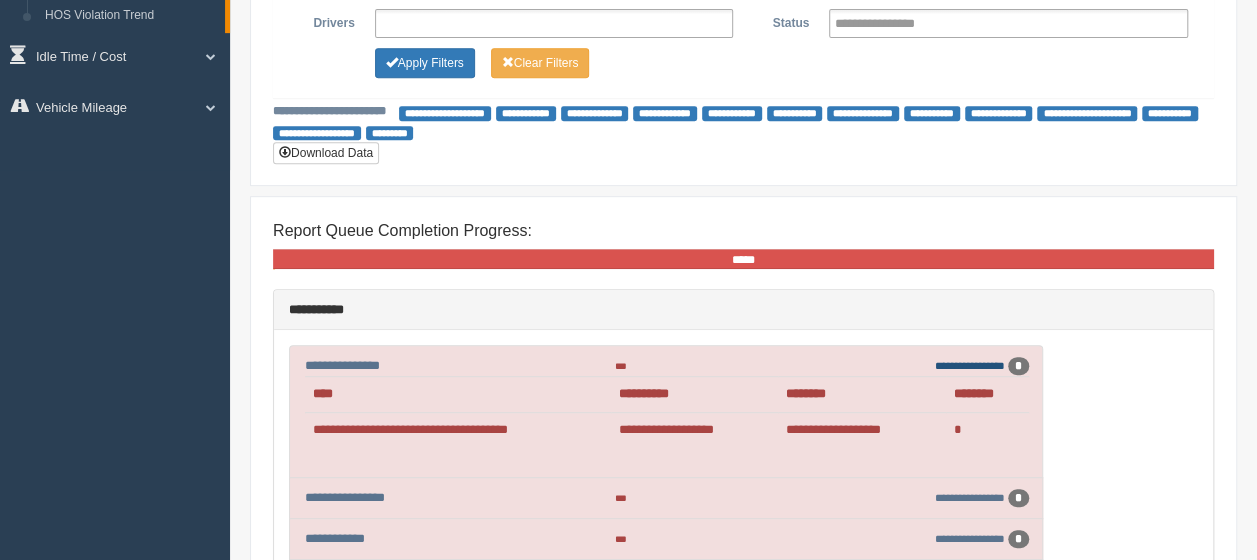 click on "**********" at bounding box center (970, 365) 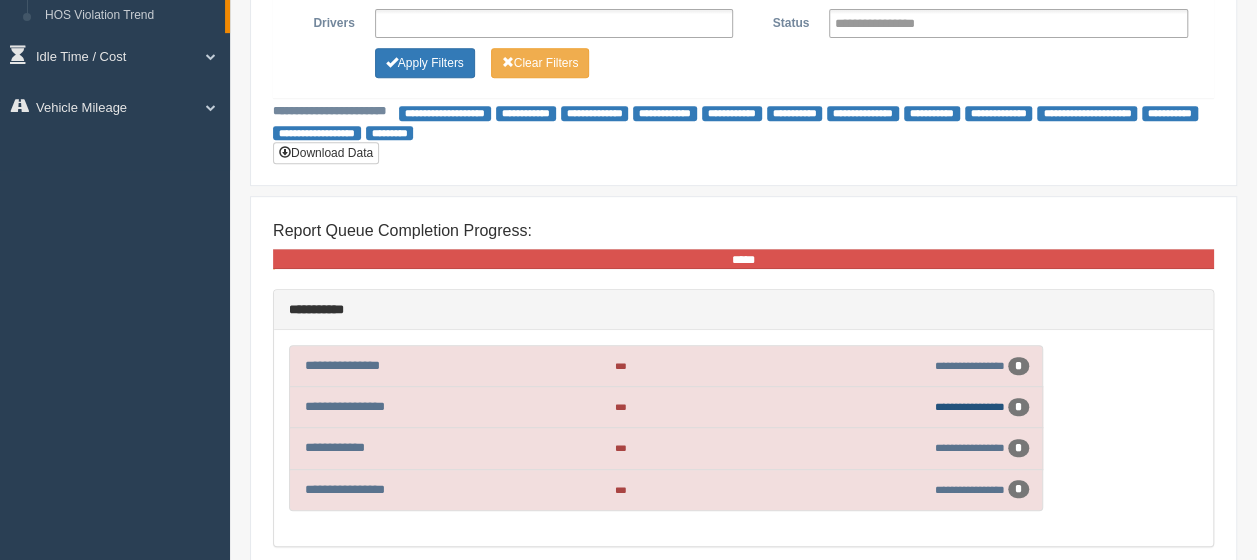 click on "**********" at bounding box center (970, 406) 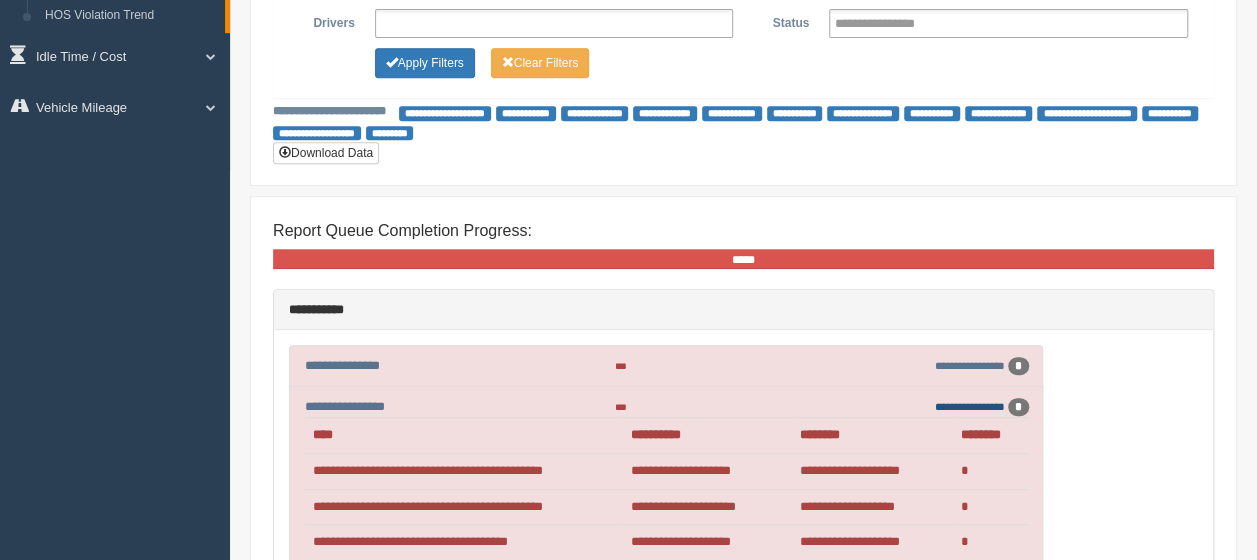 click on "**********" at bounding box center (970, 406) 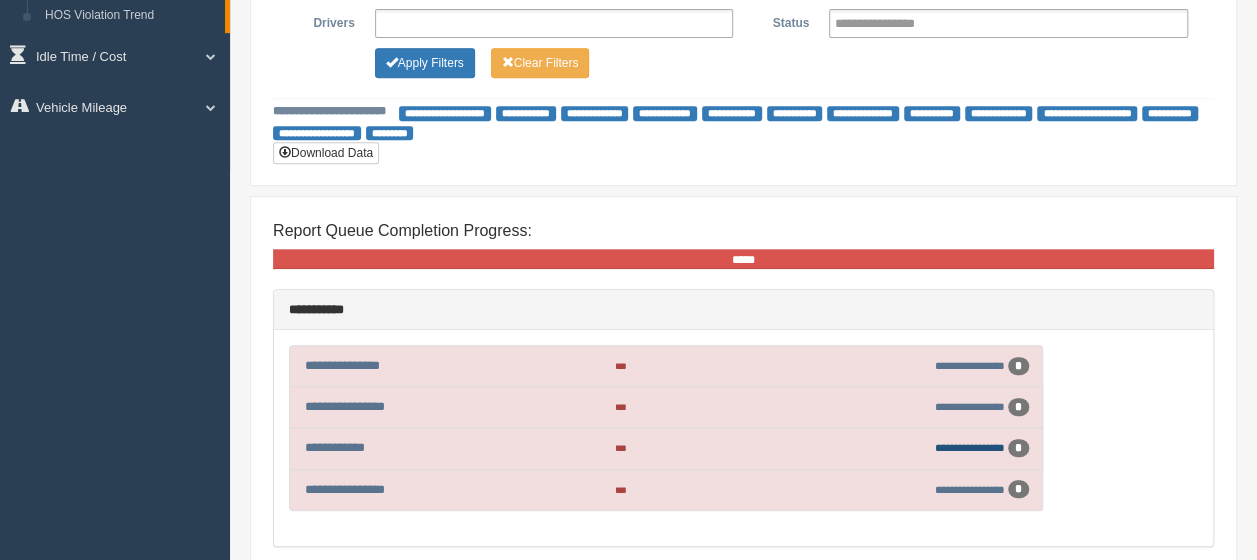 click on "**********" at bounding box center [970, 447] 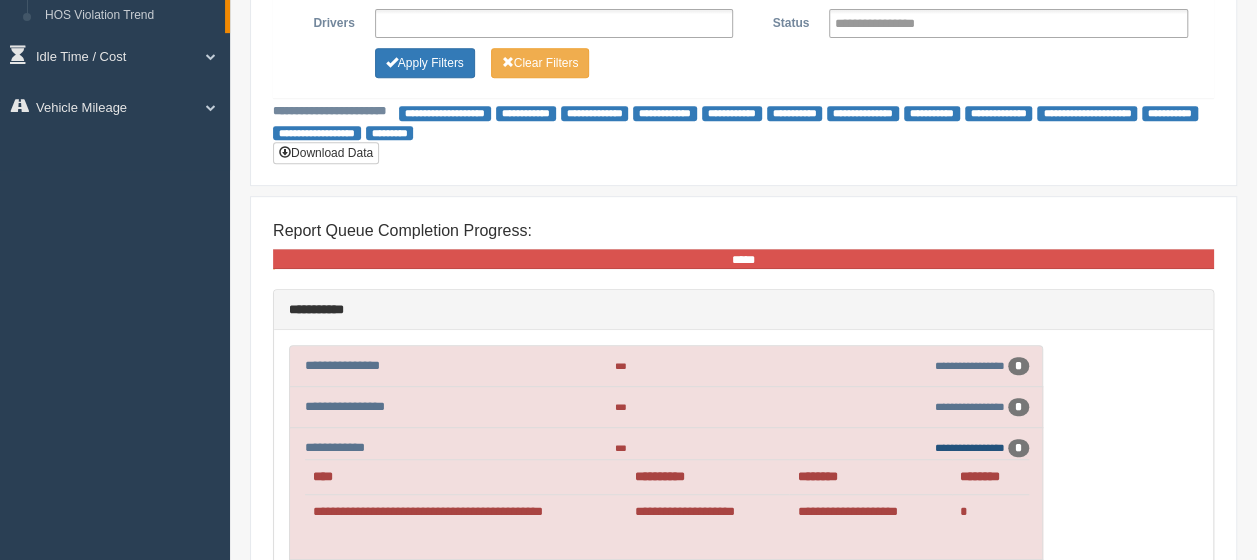 click on "**********" at bounding box center (970, 447) 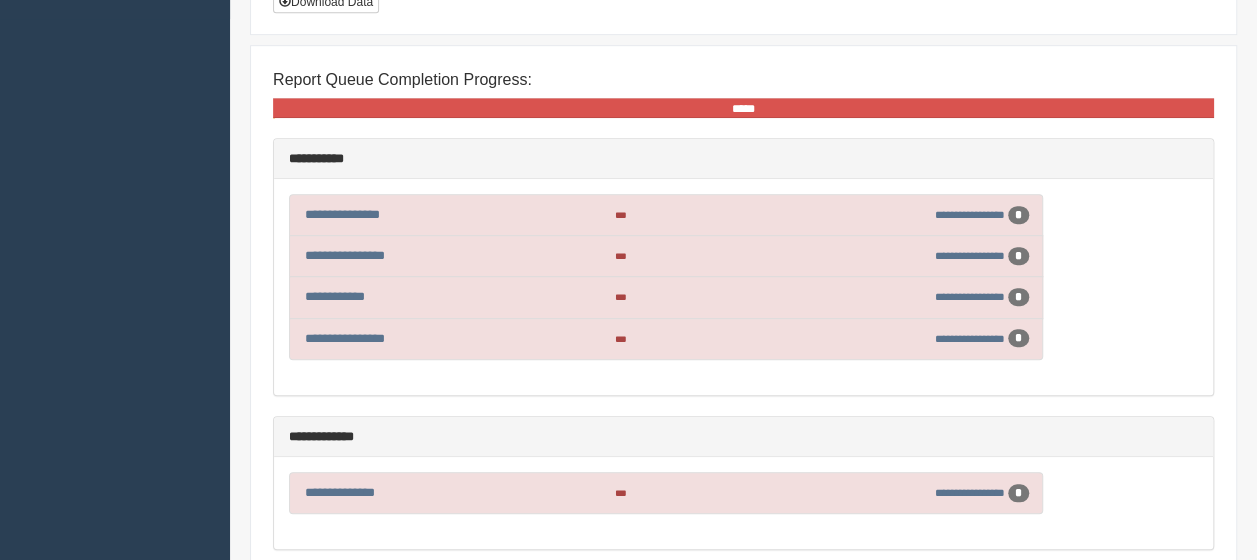 scroll, scrollTop: 632, scrollLeft: 0, axis: vertical 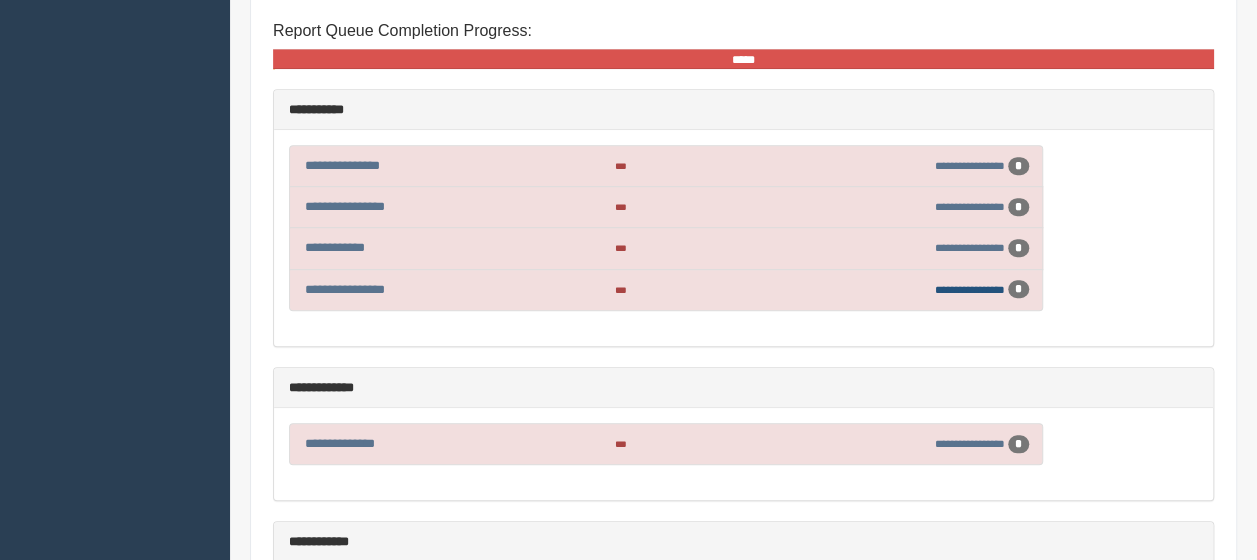 click on "**********" at bounding box center (970, 289) 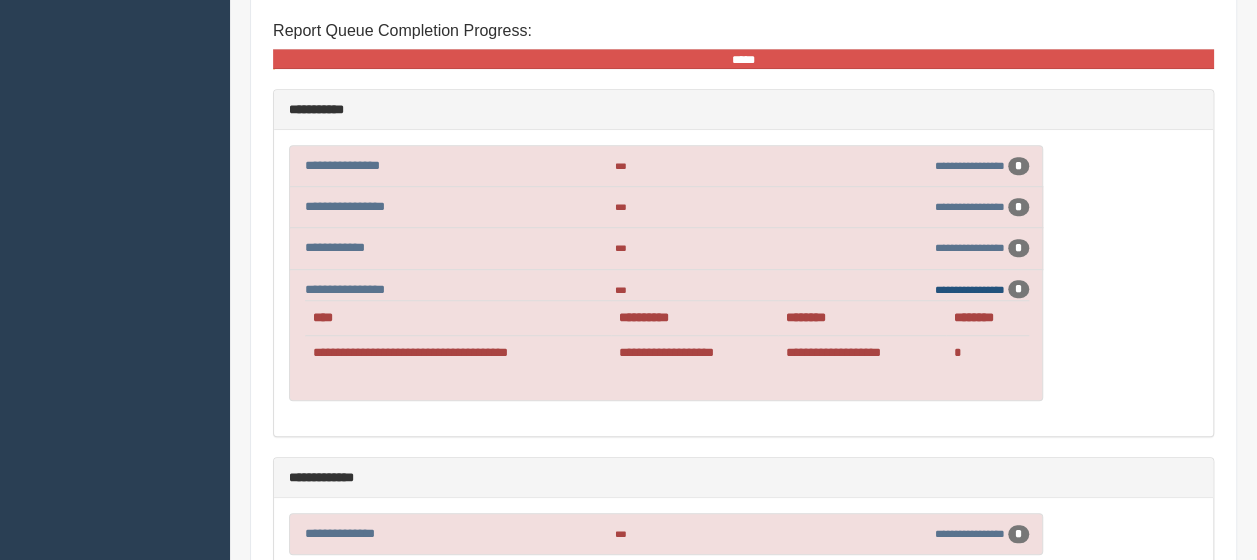 click on "**********" at bounding box center [970, 289] 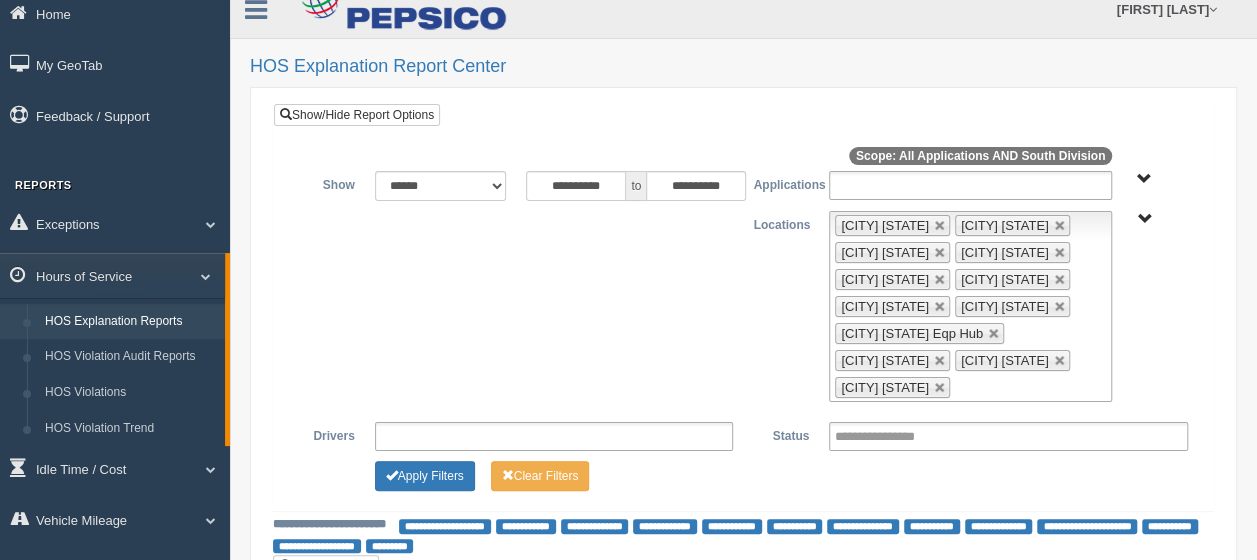 scroll, scrollTop: 0, scrollLeft: 0, axis: both 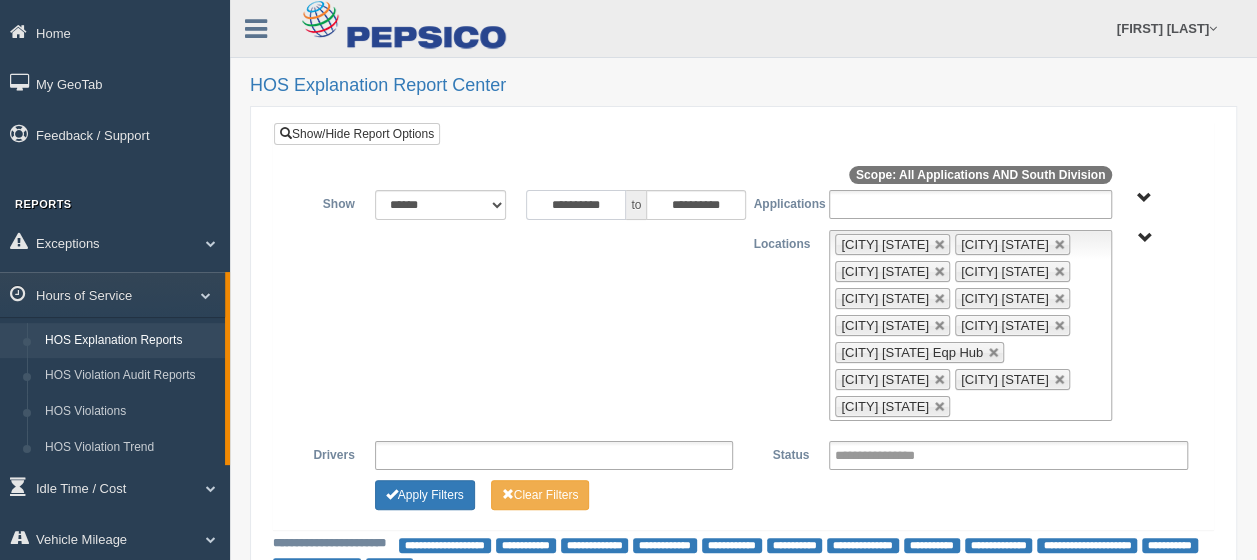 click on "**********" at bounding box center (576, 205) 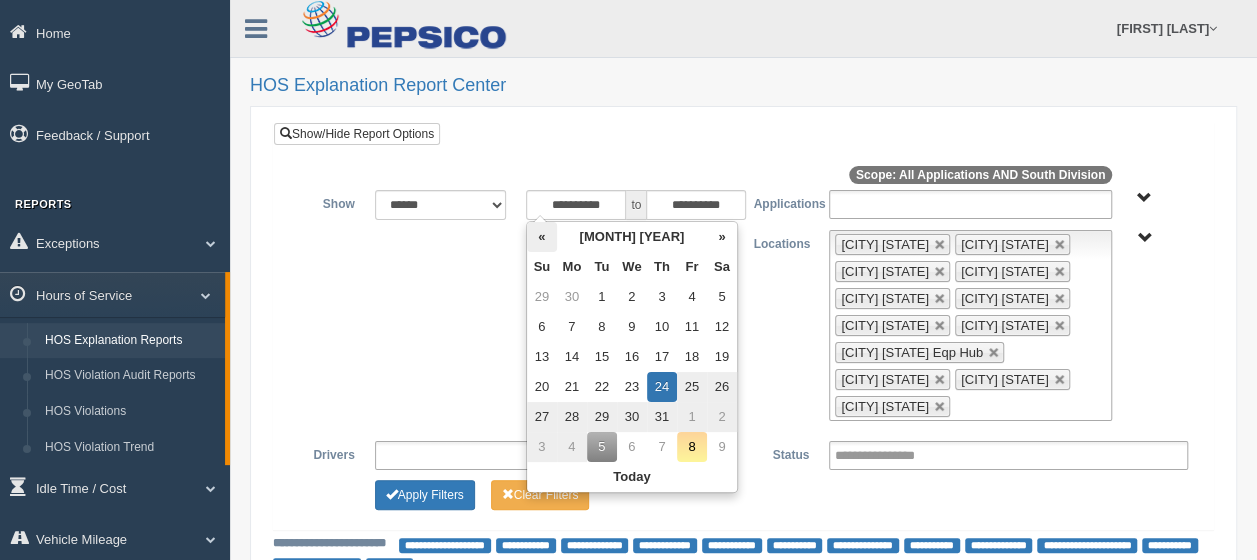 click on "«" at bounding box center [542, 237] 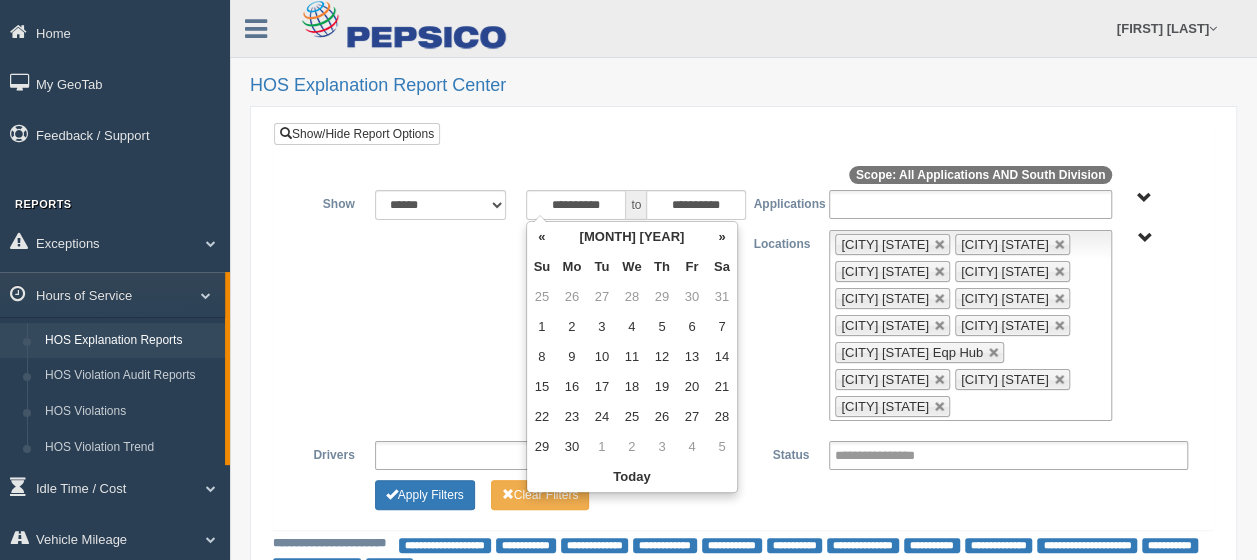 click on "«" at bounding box center [542, 237] 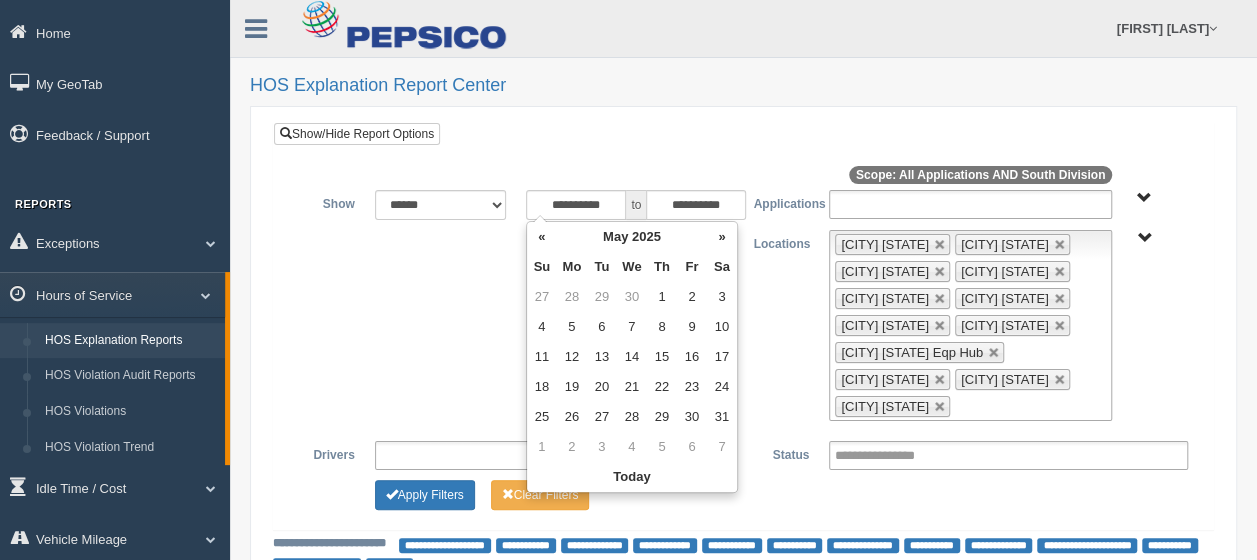 click on "«" at bounding box center [542, 237] 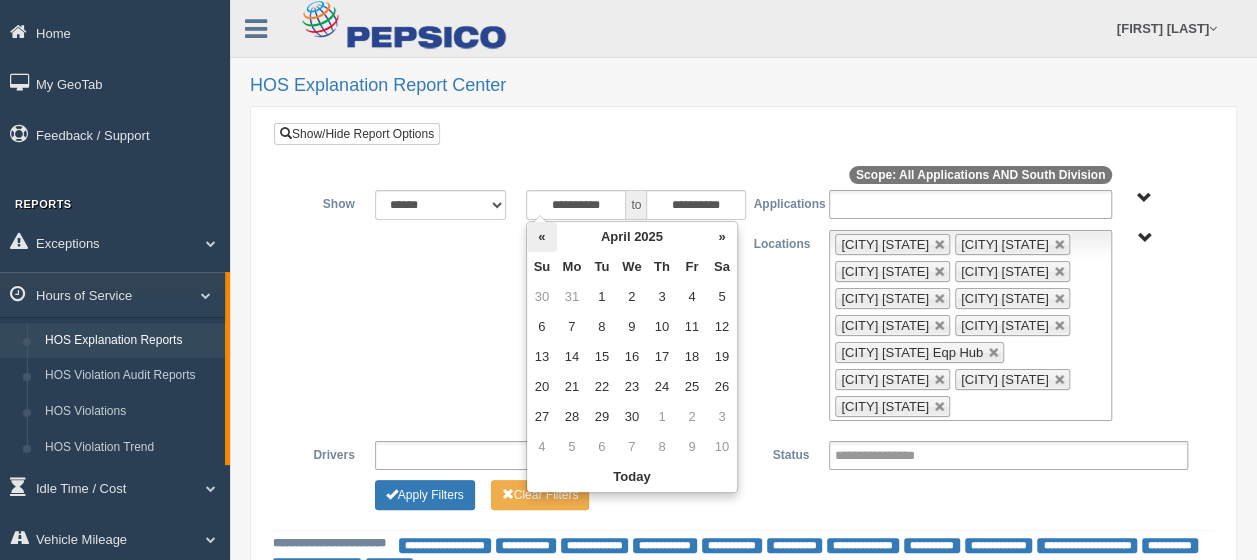 click on "«" at bounding box center (542, 237) 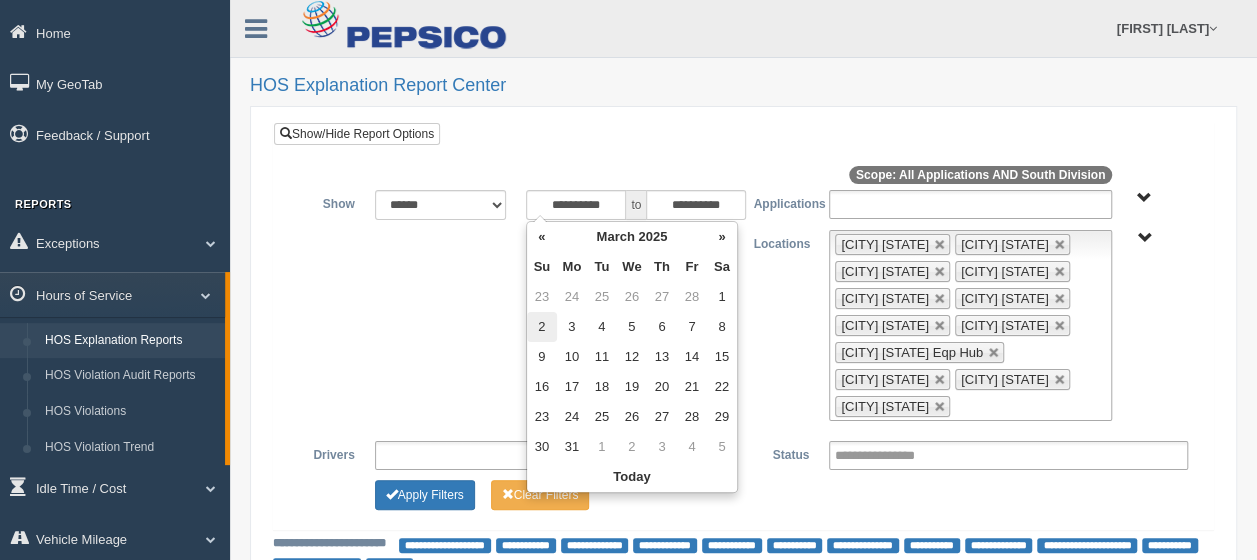 click on "2" at bounding box center [542, 327] 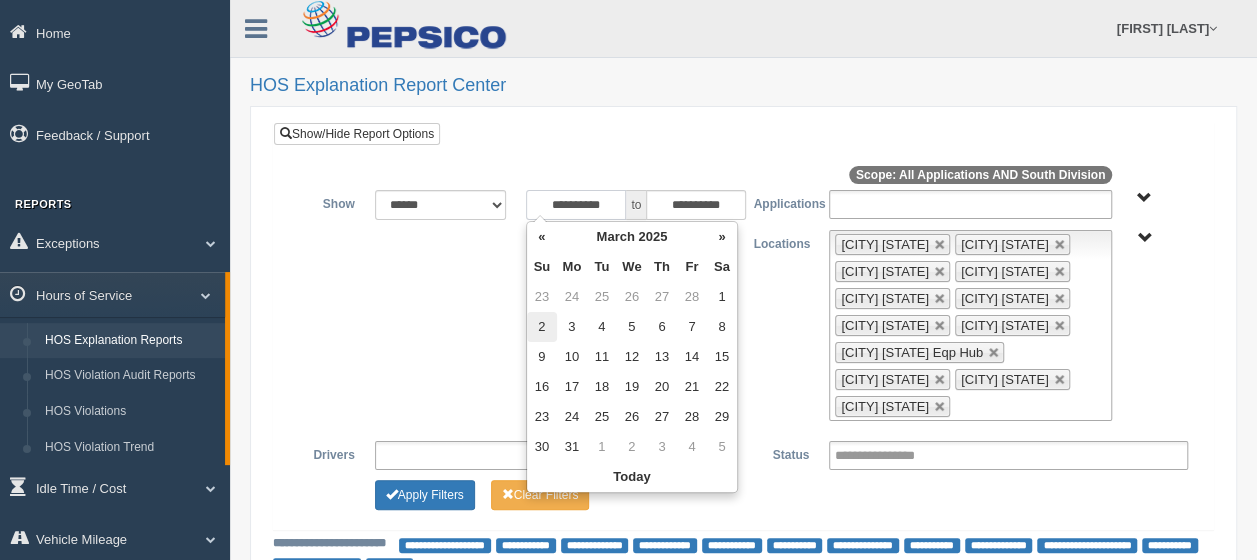 type on "**********" 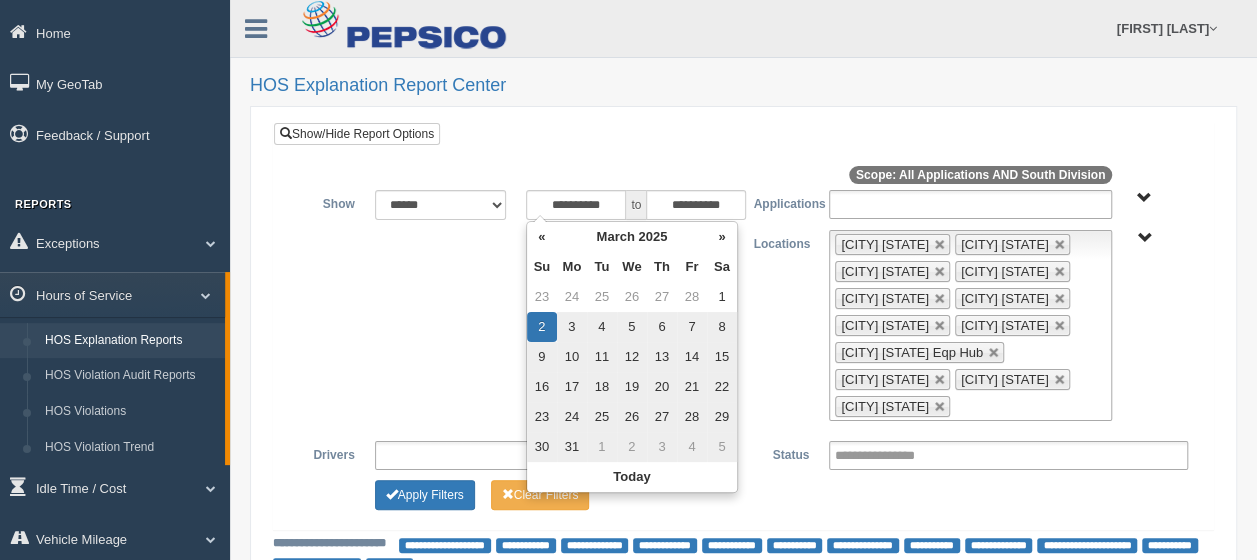 click on "**********" at bounding box center [743, 325] 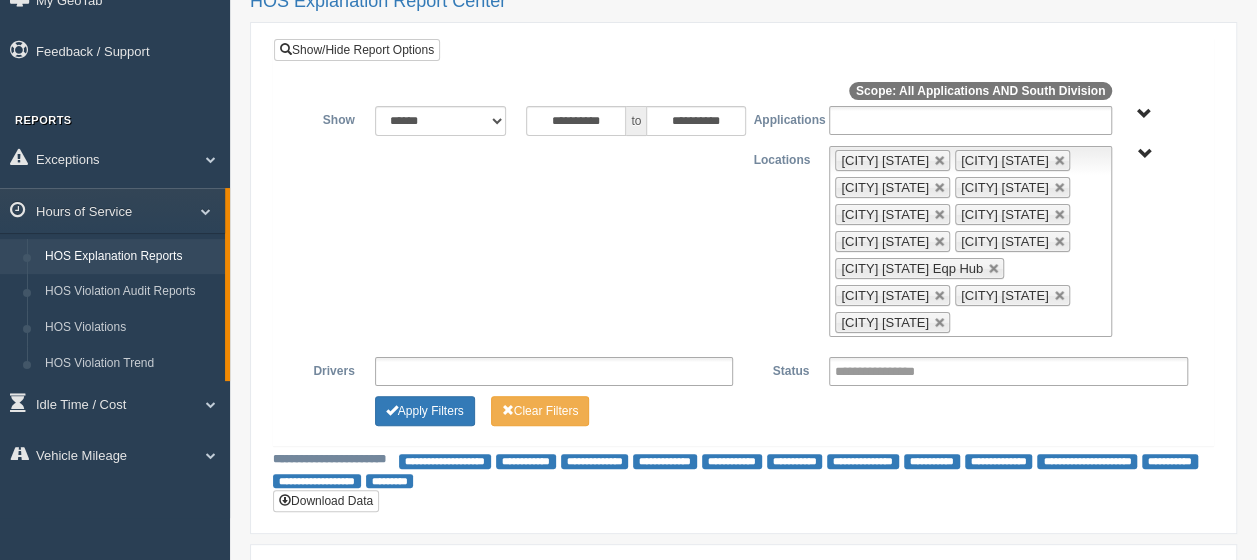 scroll, scrollTop: 300, scrollLeft: 0, axis: vertical 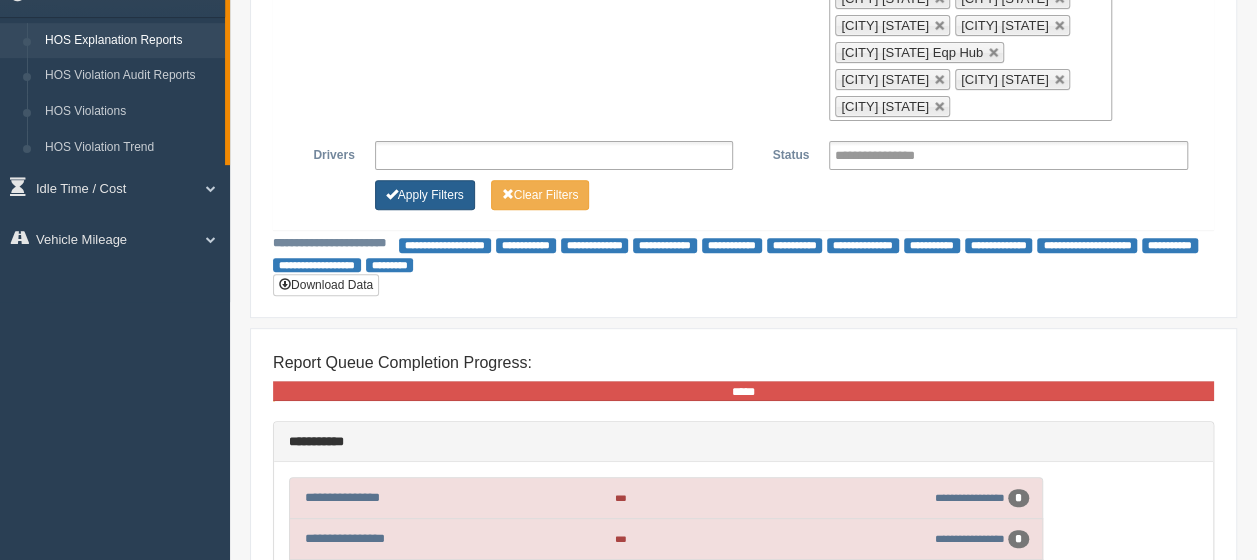 click on "Apply Filters" at bounding box center [425, 195] 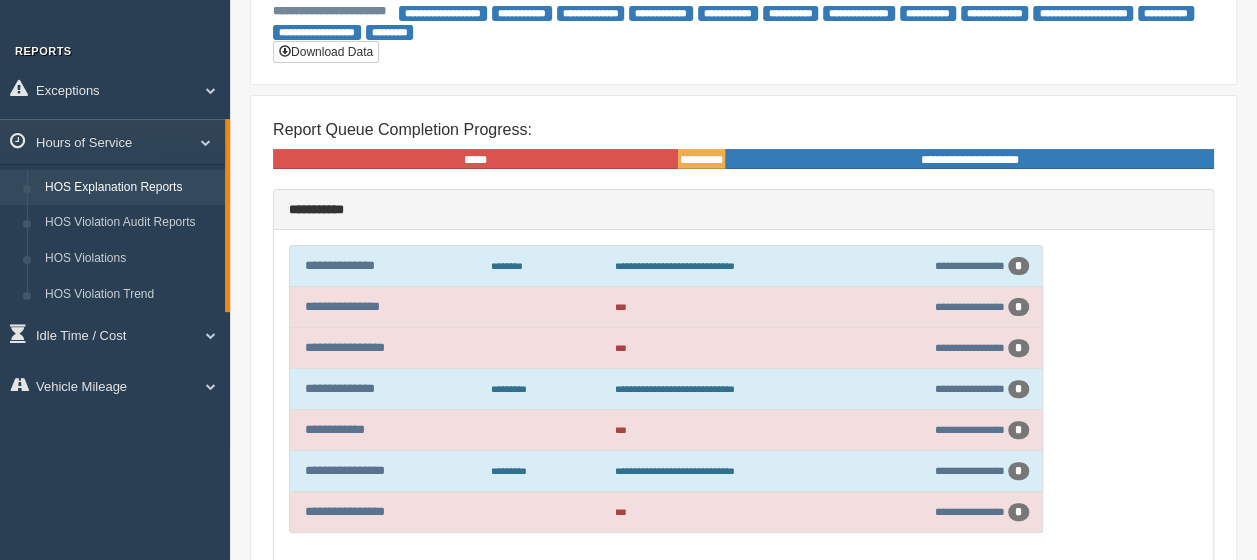 scroll, scrollTop: 200, scrollLeft: 0, axis: vertical 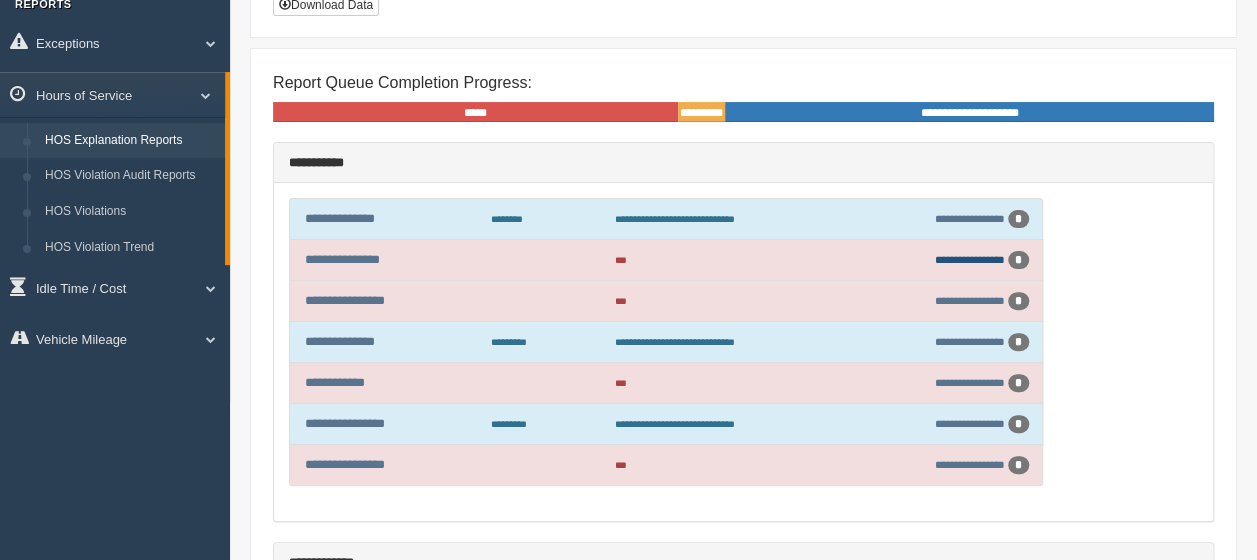 click on "**********" at bounding box center (970, 259) 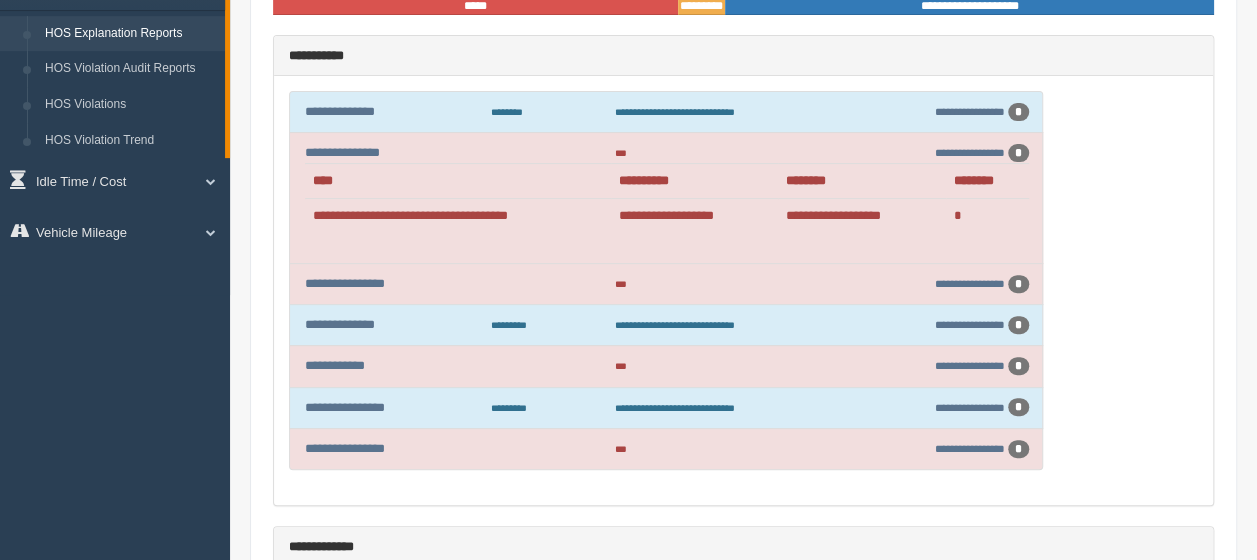 scroll, scrollTop: 400, scrollLeft: 0, axis: vertical 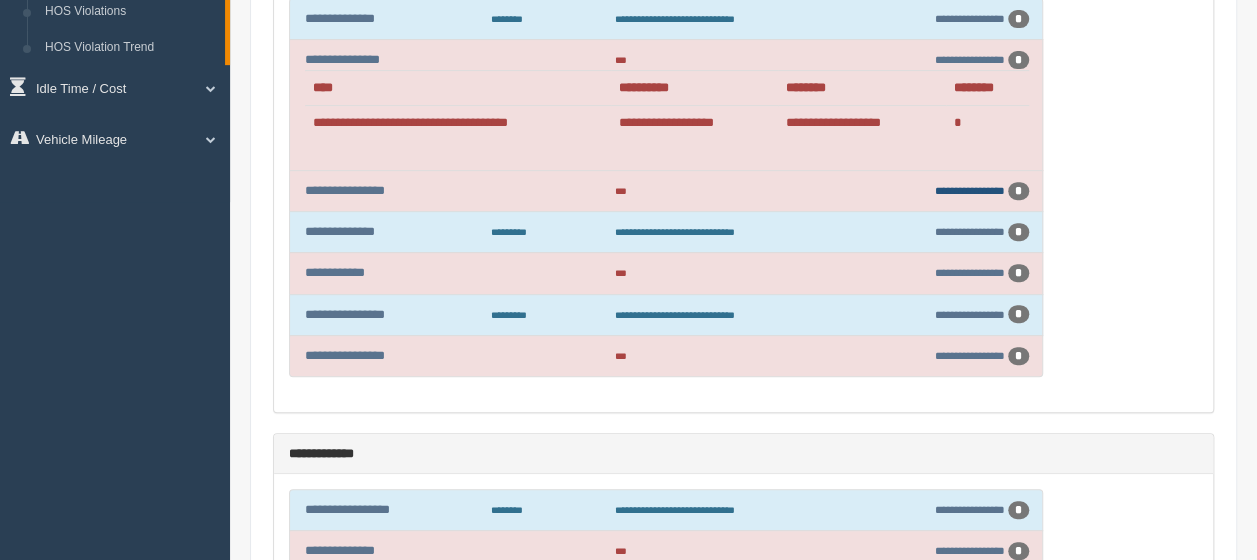 click on "**********" at bounding box center (970, 190) 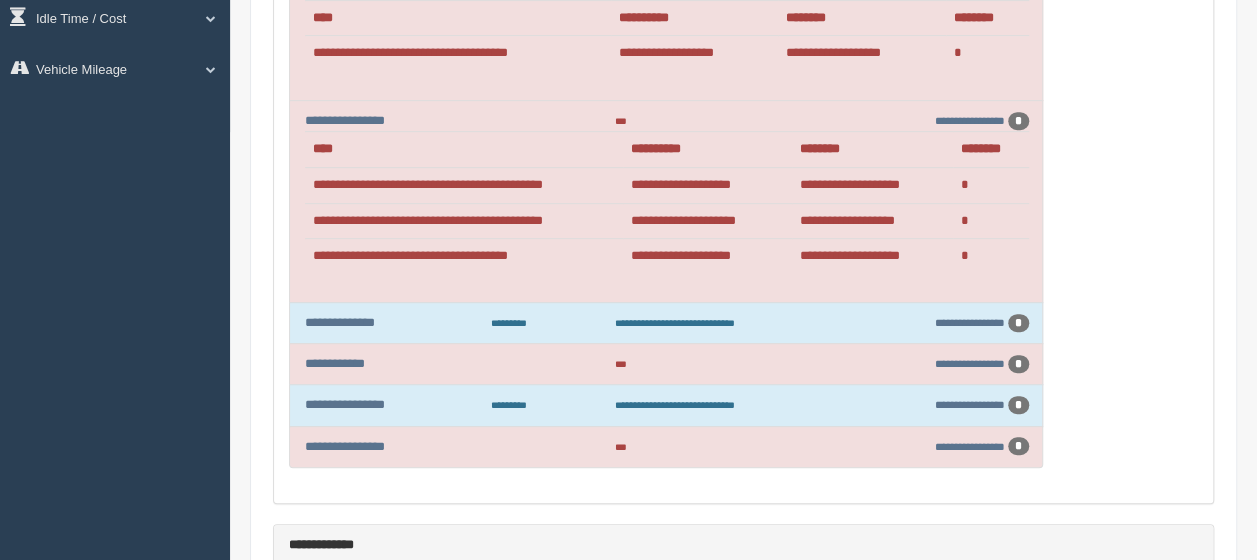 scroll, scrollTop: 500, scrollLeft: 0, axis: vertical 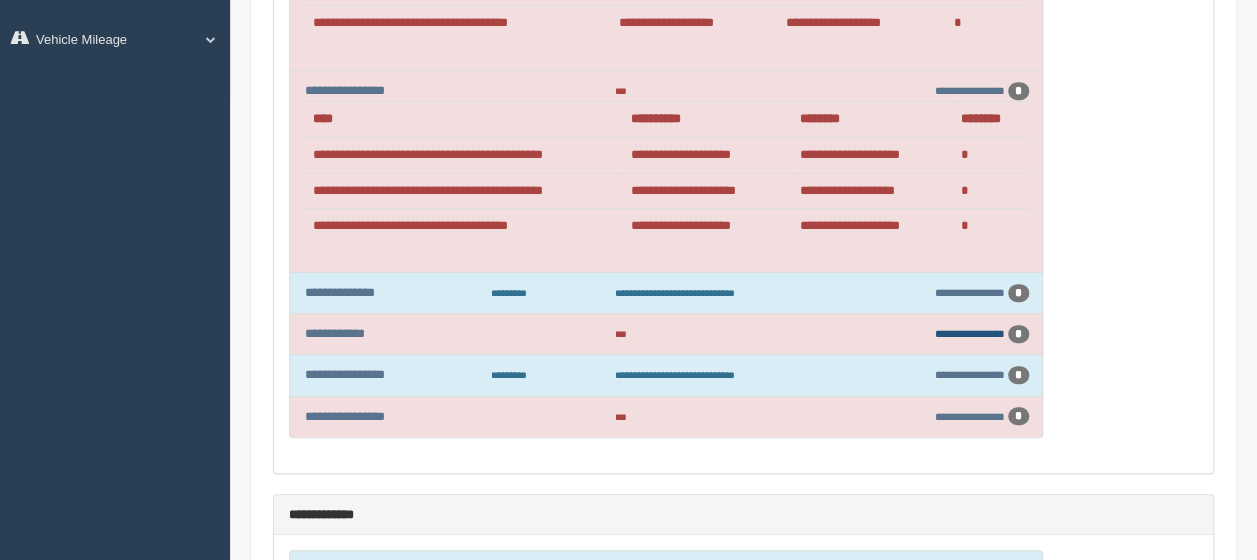 click on "**********" at bounding box center (970, 333) 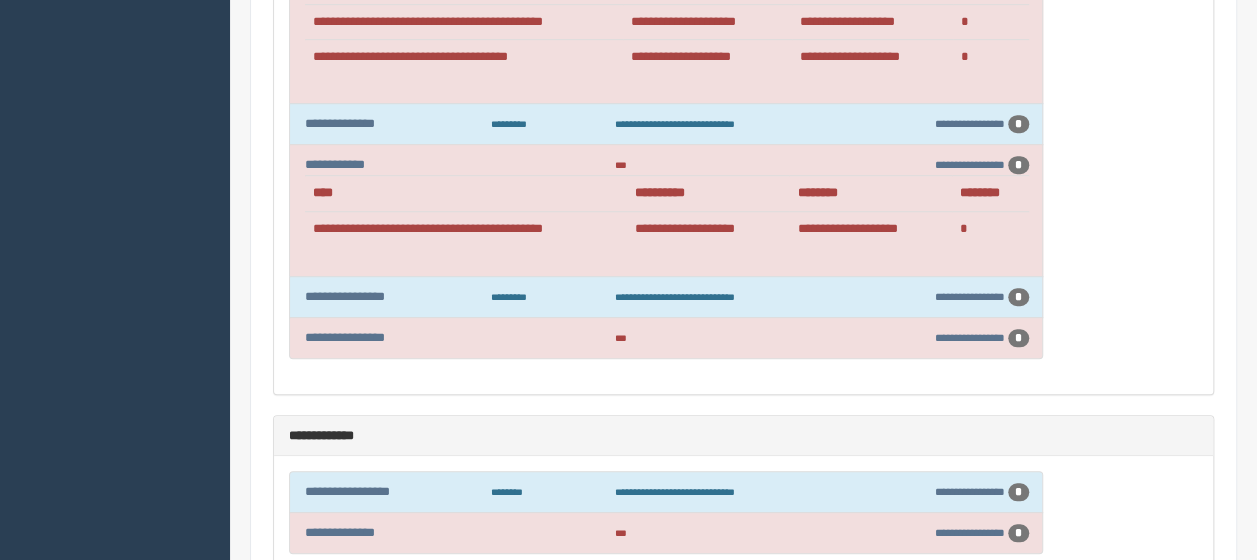 scroll, scrollTop: 700, scrollLeft: 0, axis: vertical 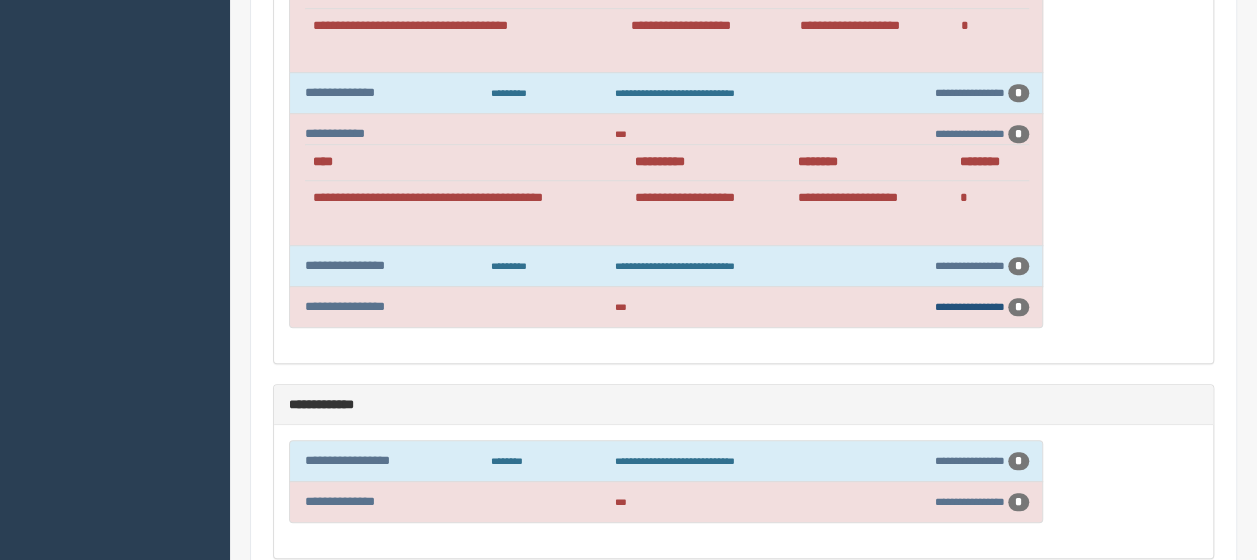 click on "**********" at bounding box center [970, 306] 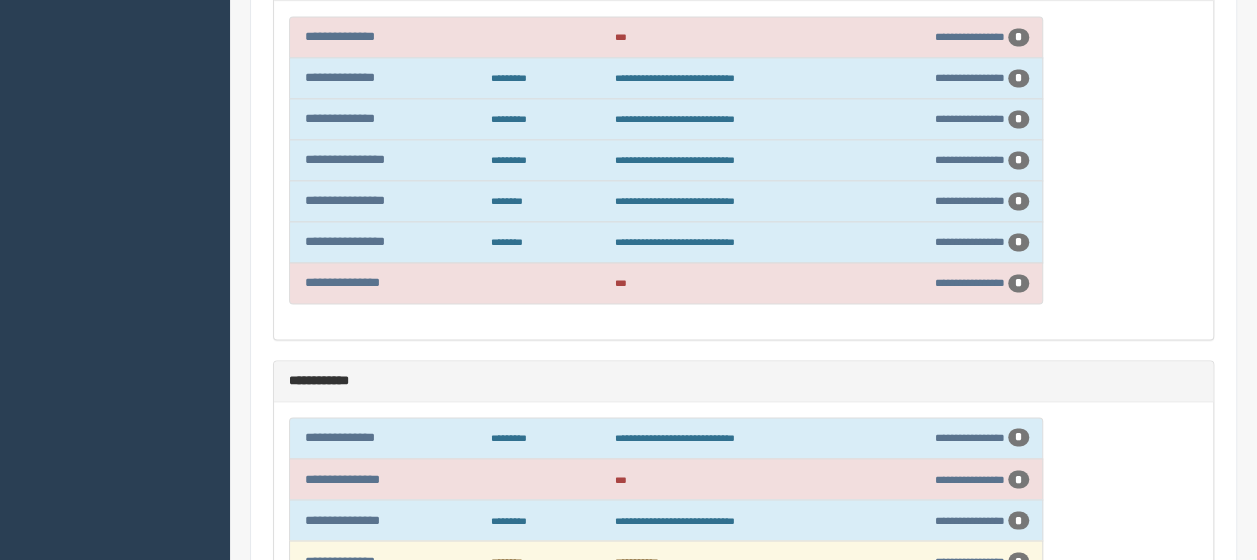 scroll, scrollTop: 1409, scrollLeft: 0, axis: vertical 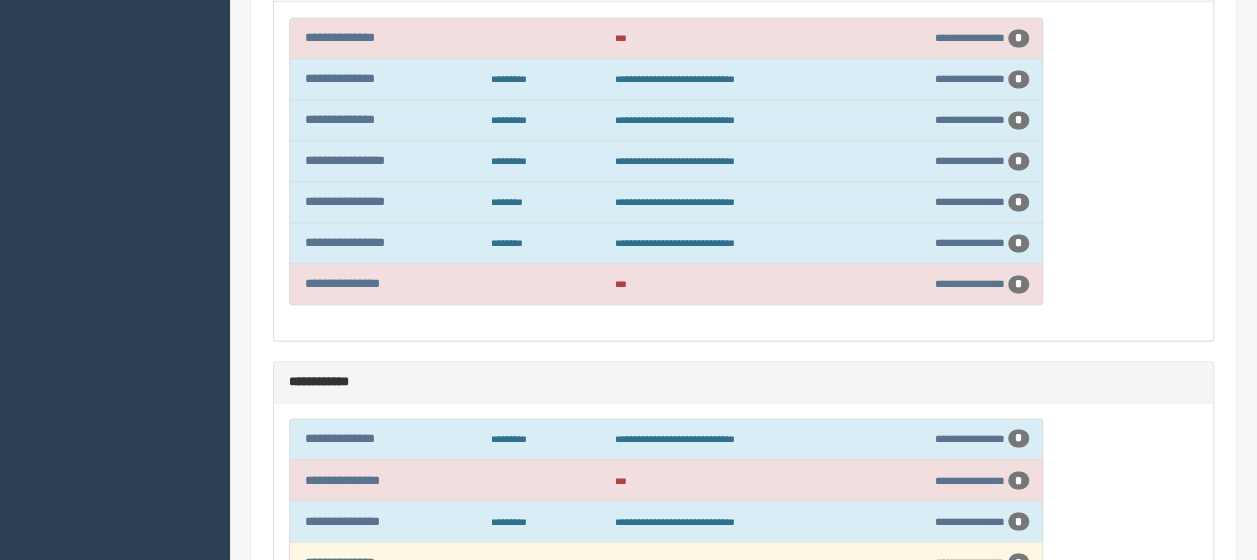 click on "**********" at bounding box center [743, 171] 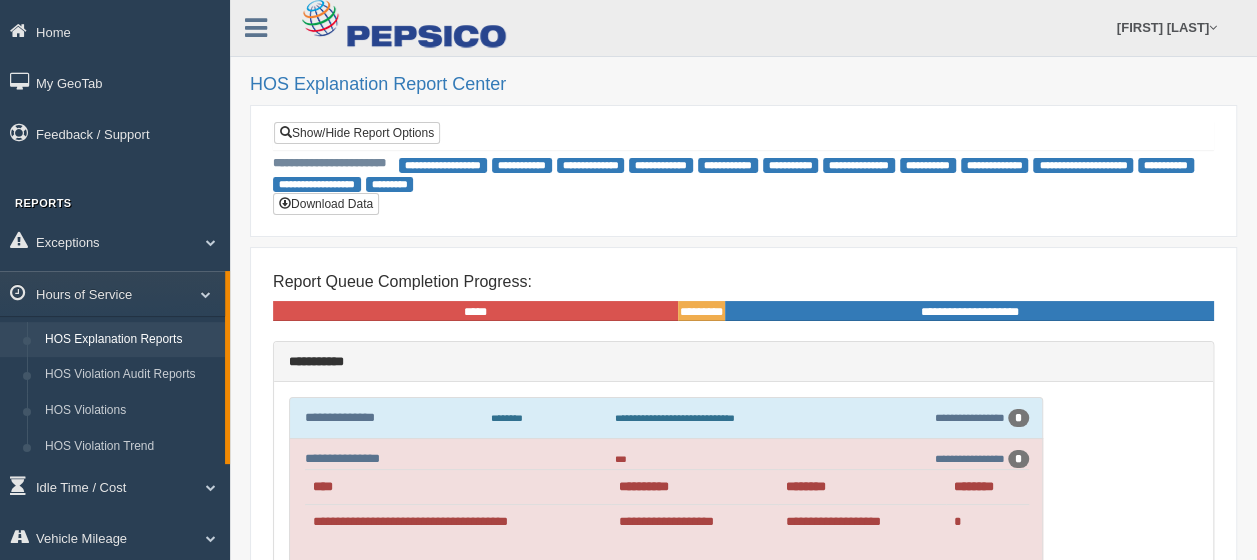 scroll, scrollTop: 0, scrollLeft: 0, axis: both 